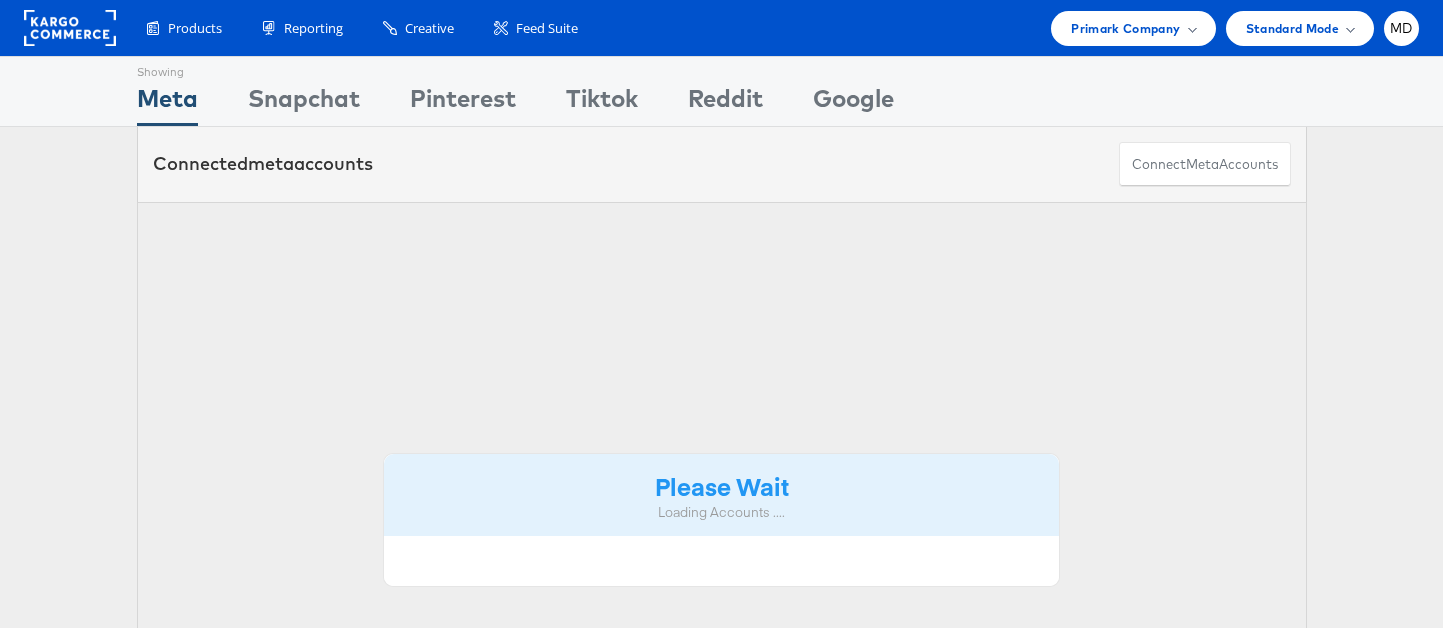 scroll, scrollTop: 0, scrollLeft: 0, axis: both 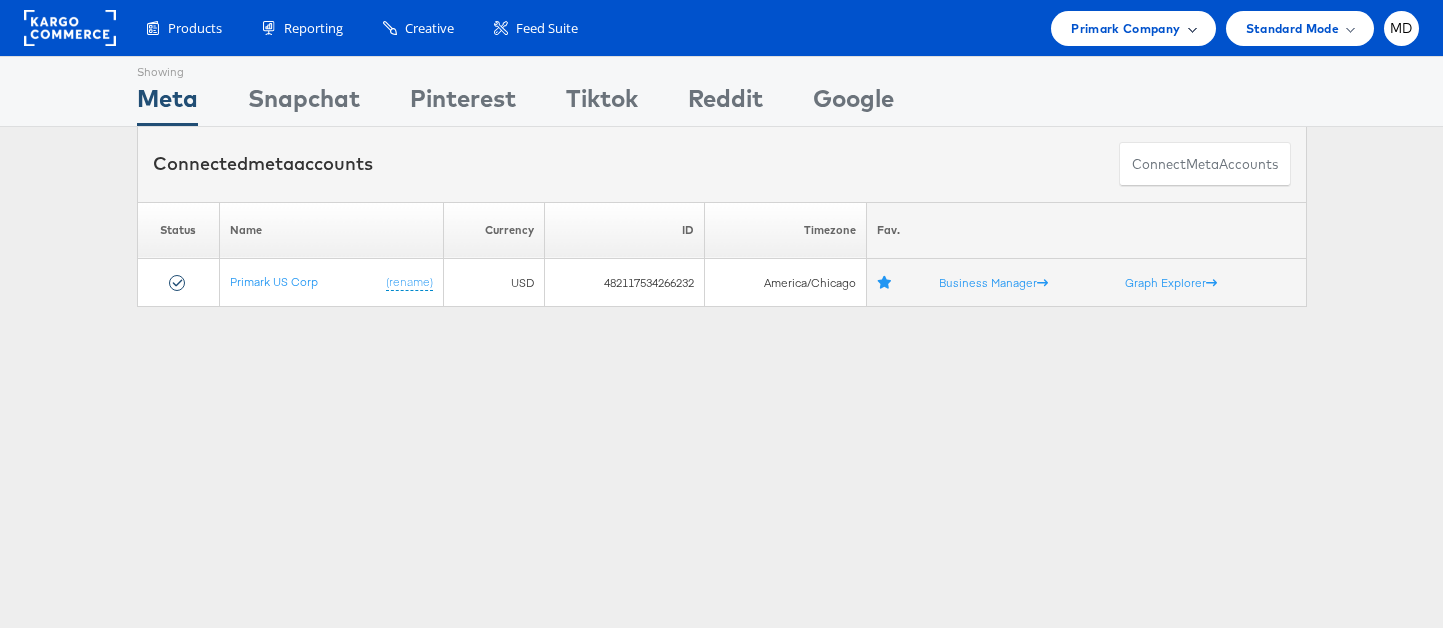 click on "Primark Company" at bounding box center (1125, 28) 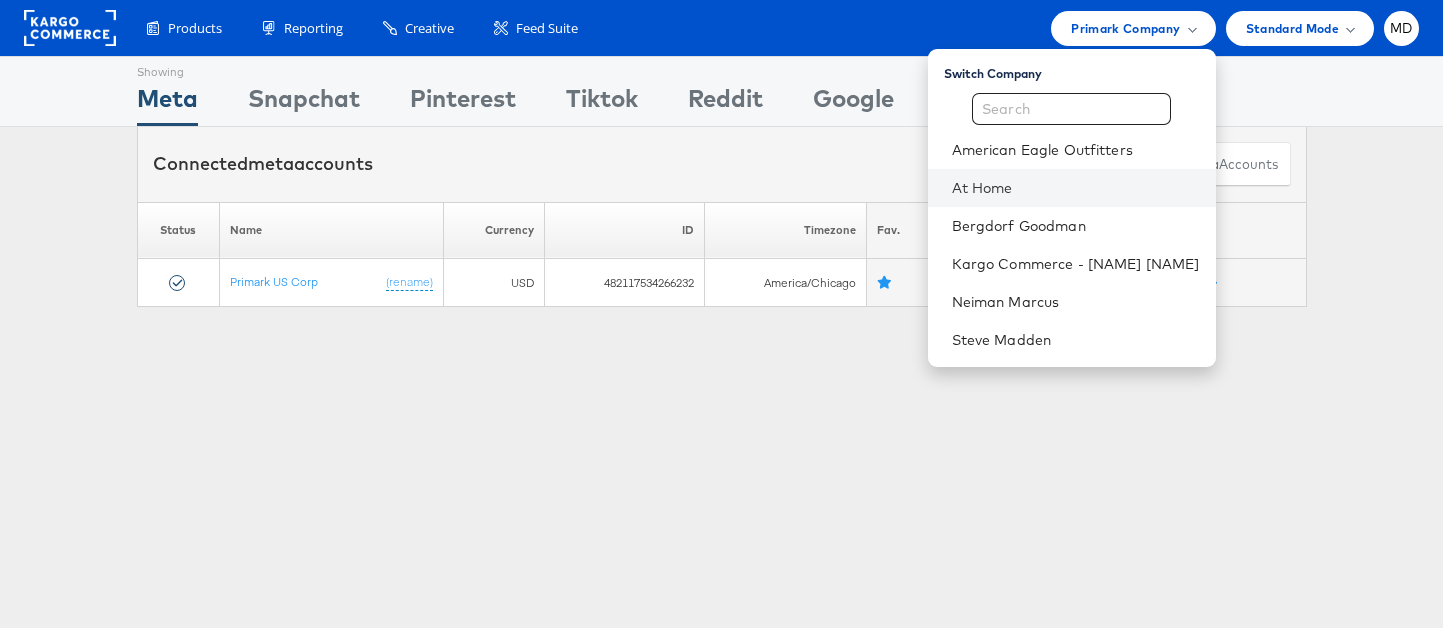 click on "At Home" at bounding box center (1072, 188) 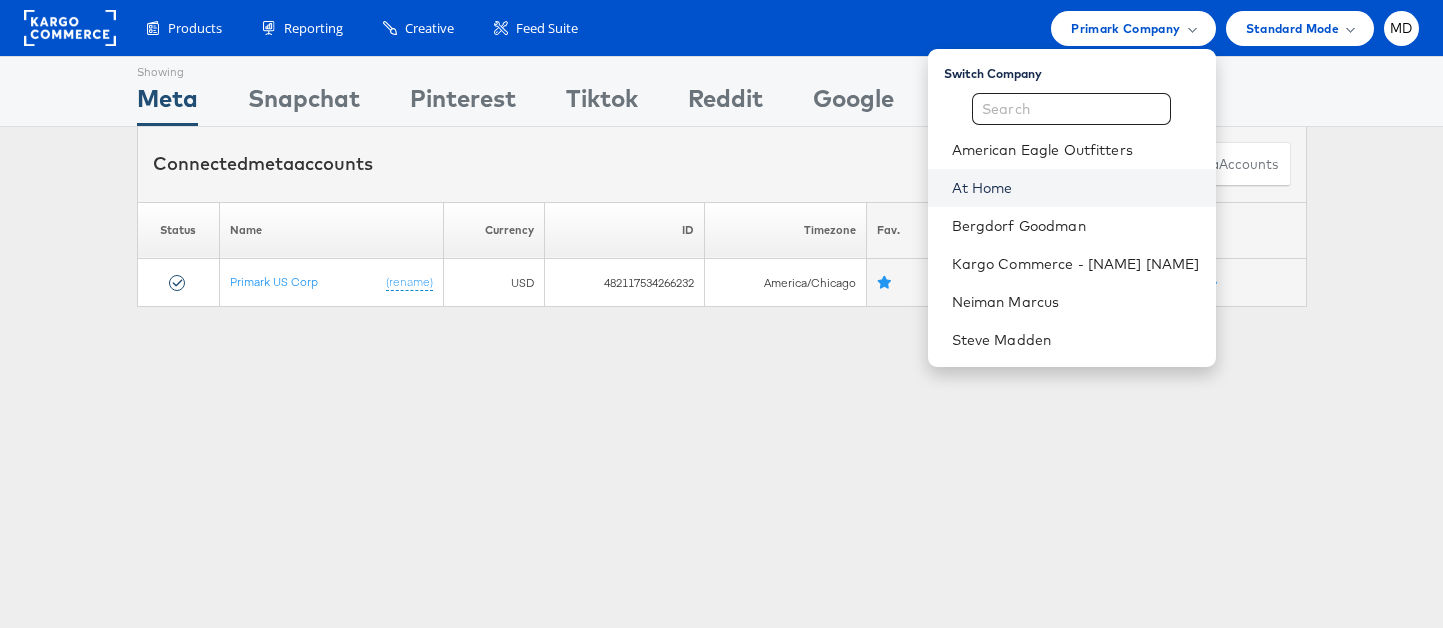 click on "At Home" at bounding box center [1076, 188] 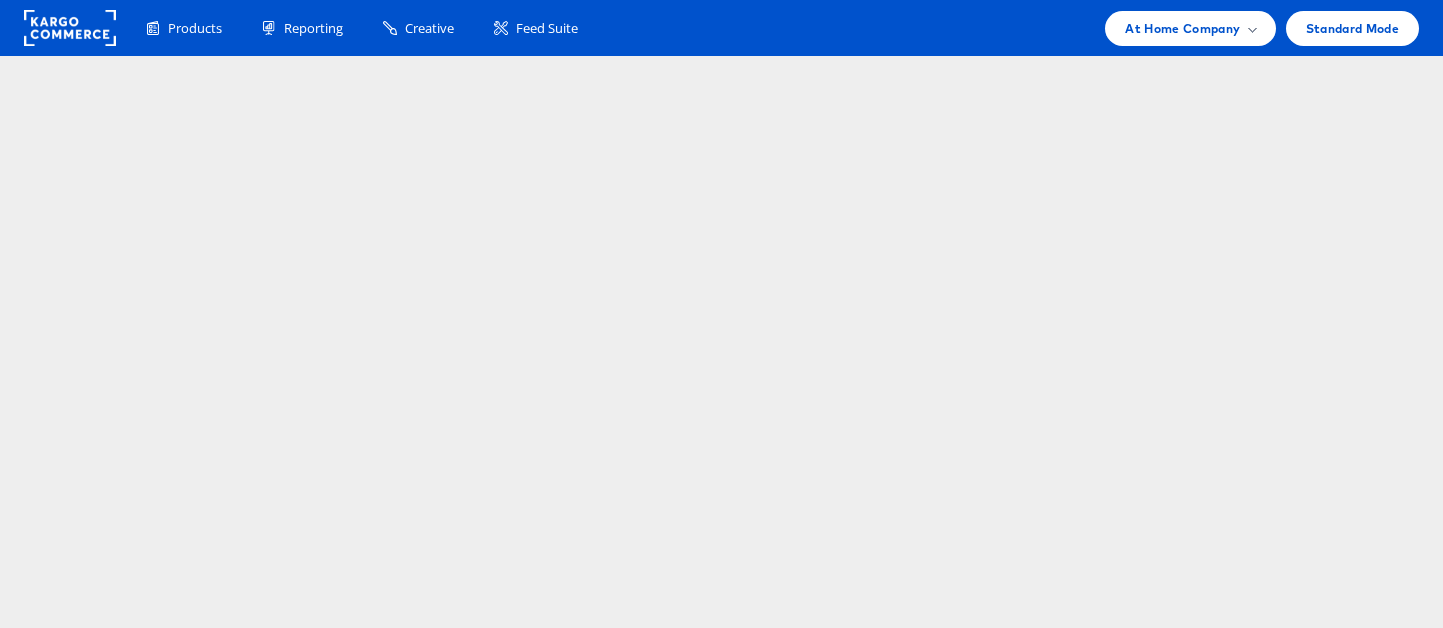 scroll, scrollTop: 0, scrollLeft: 0, axis: both 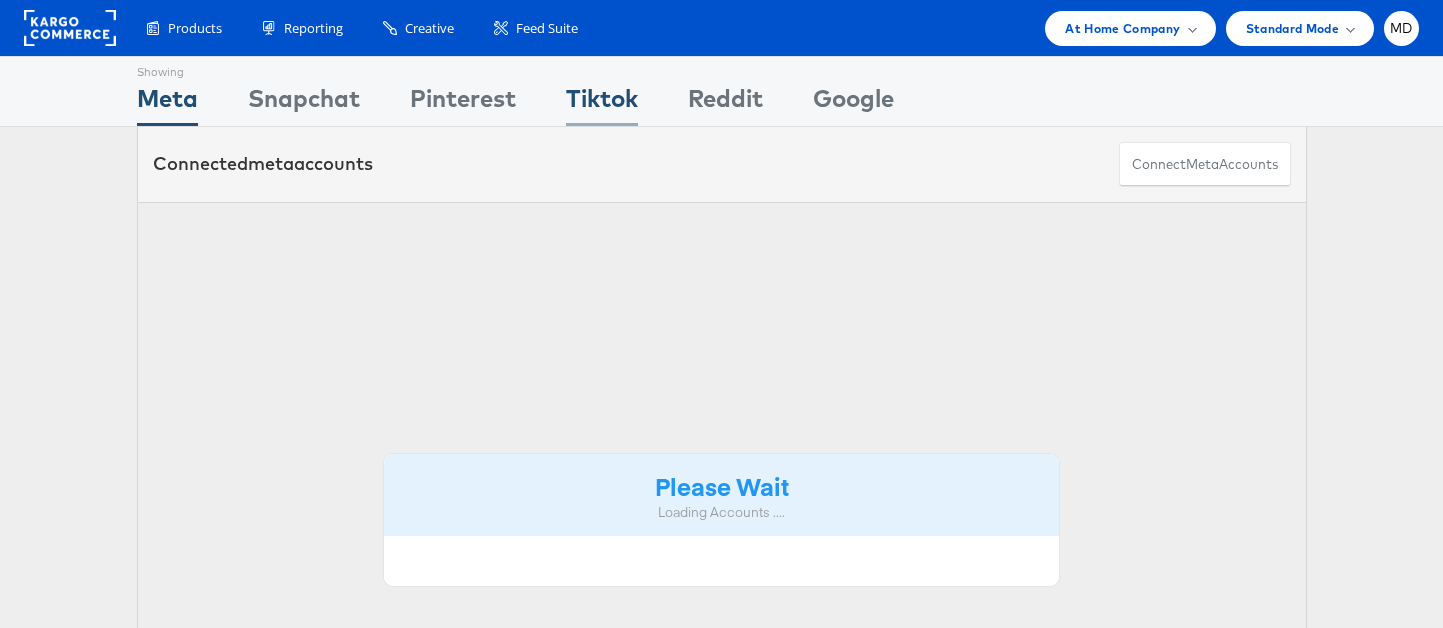 click on "Tiktok" at bounding box center (602, 103) 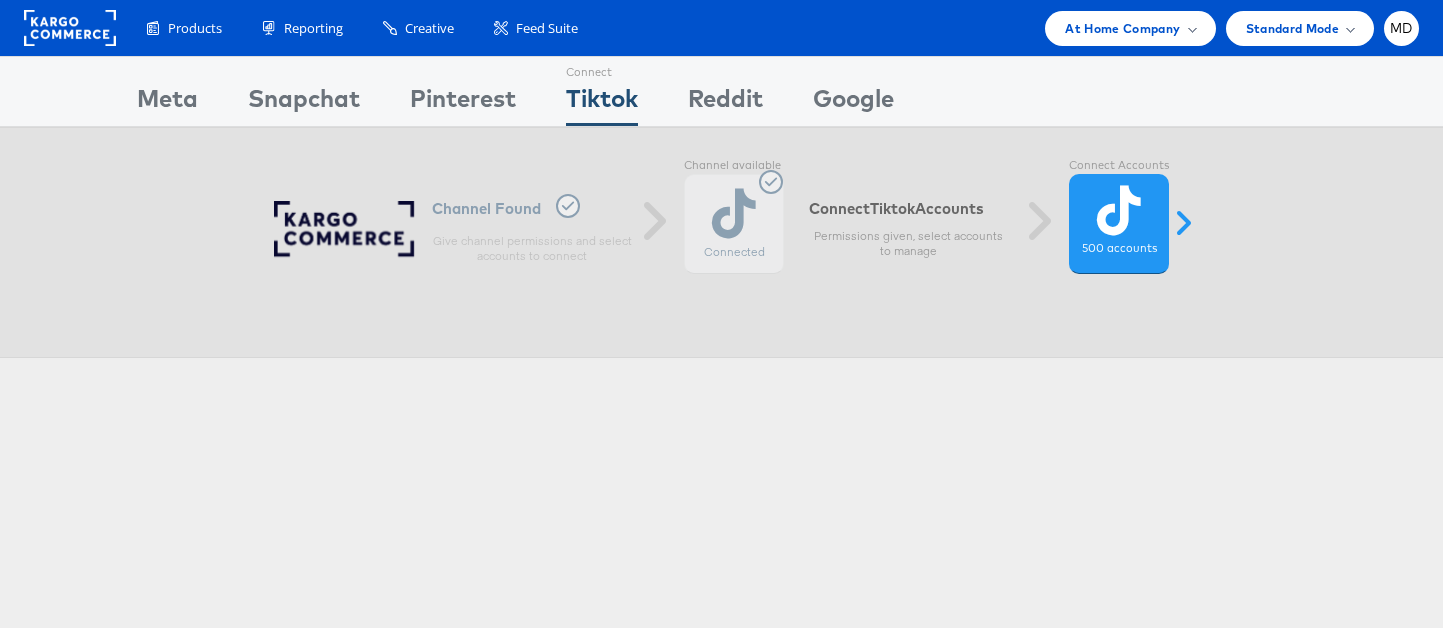 scroll, scrollTop: 0, scrollLeft: 0, axis: both 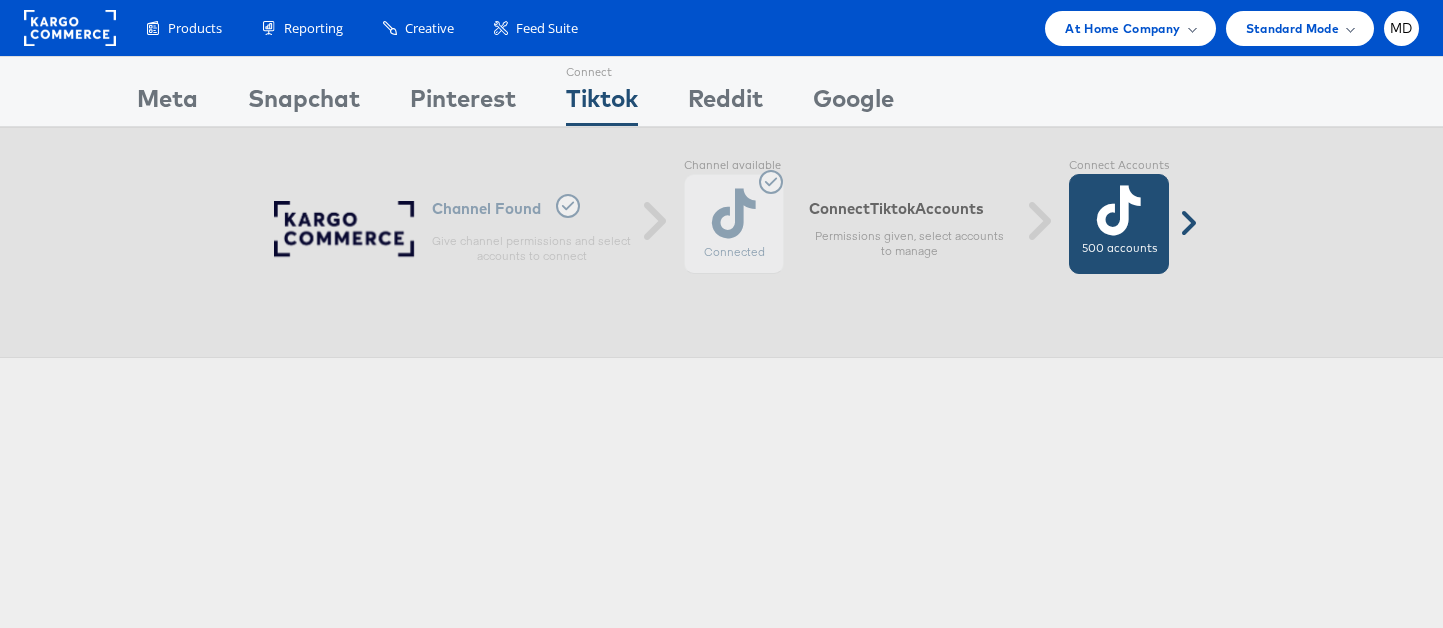 click at bounding box center [1119, 210] 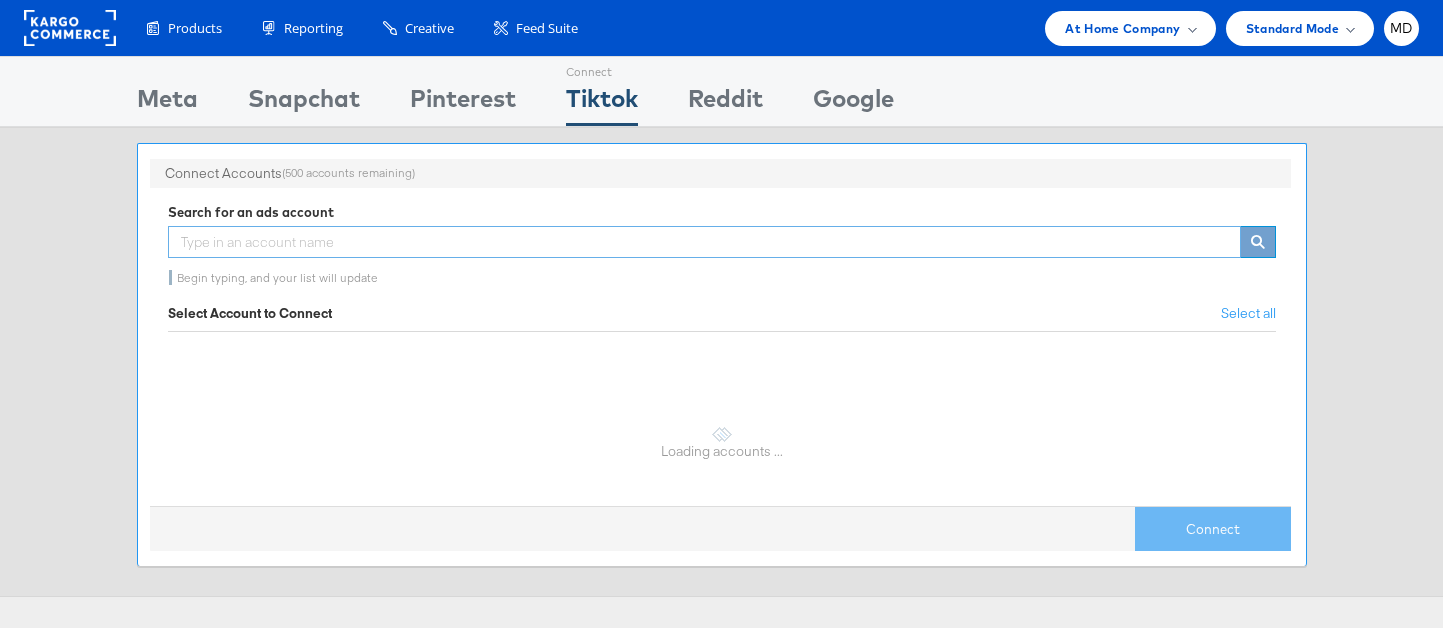 click at bounding box center (704, 242) 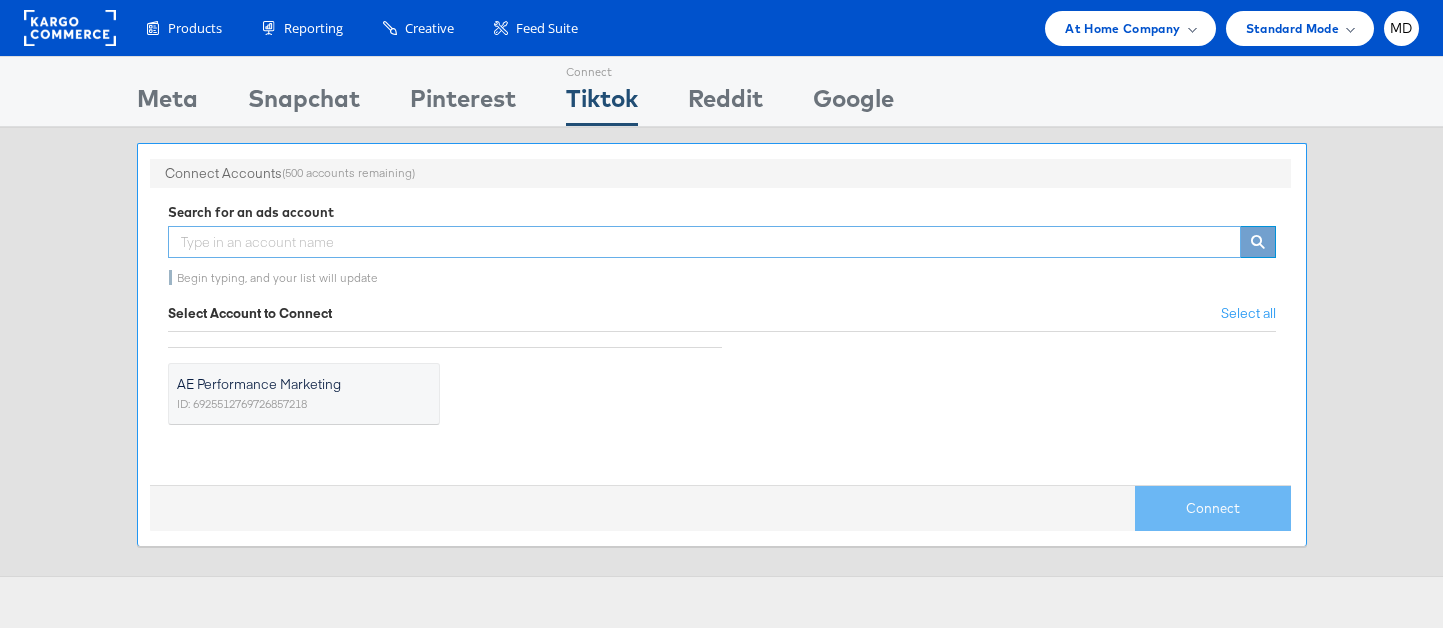 click at bounding box center [704, 242] 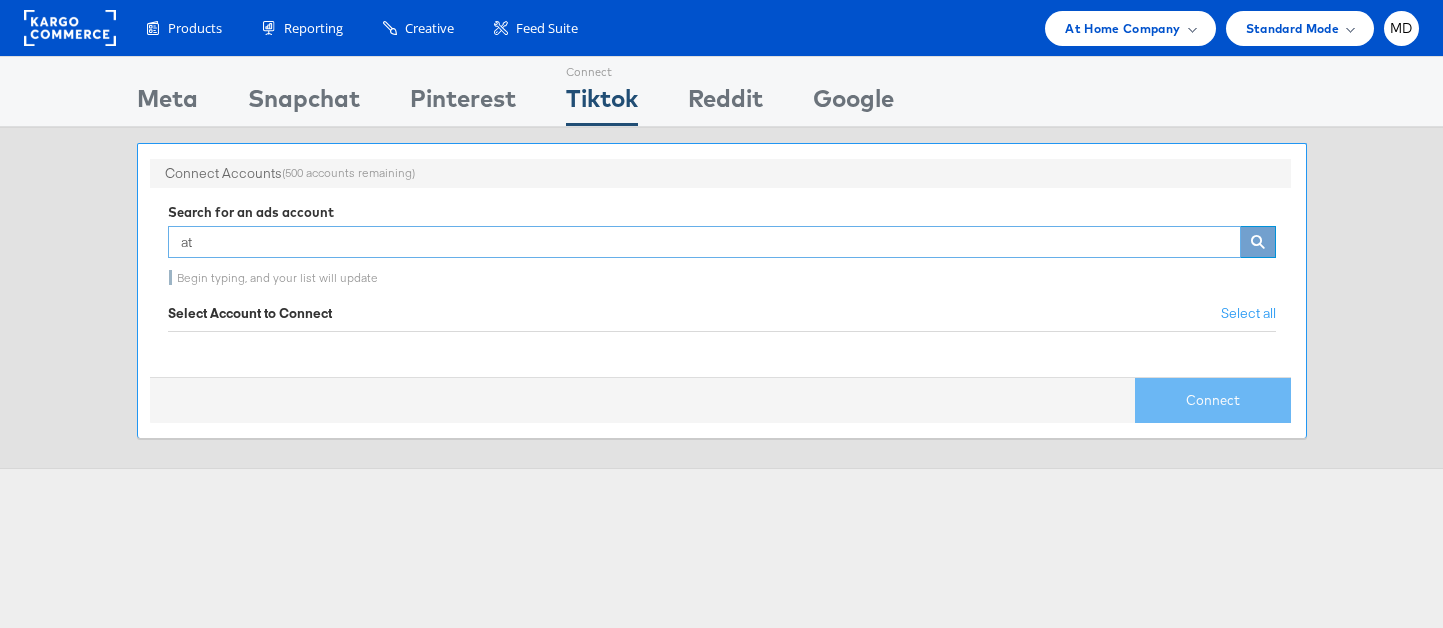 type on "a" 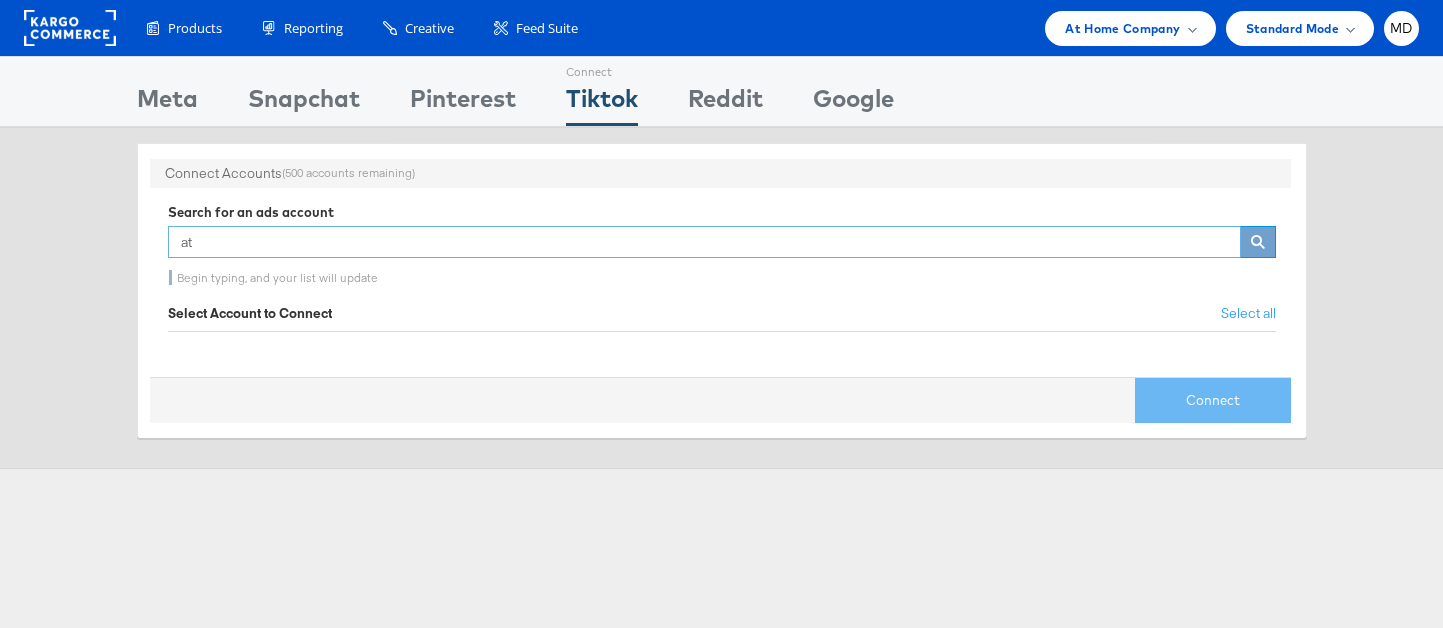 type on "at" 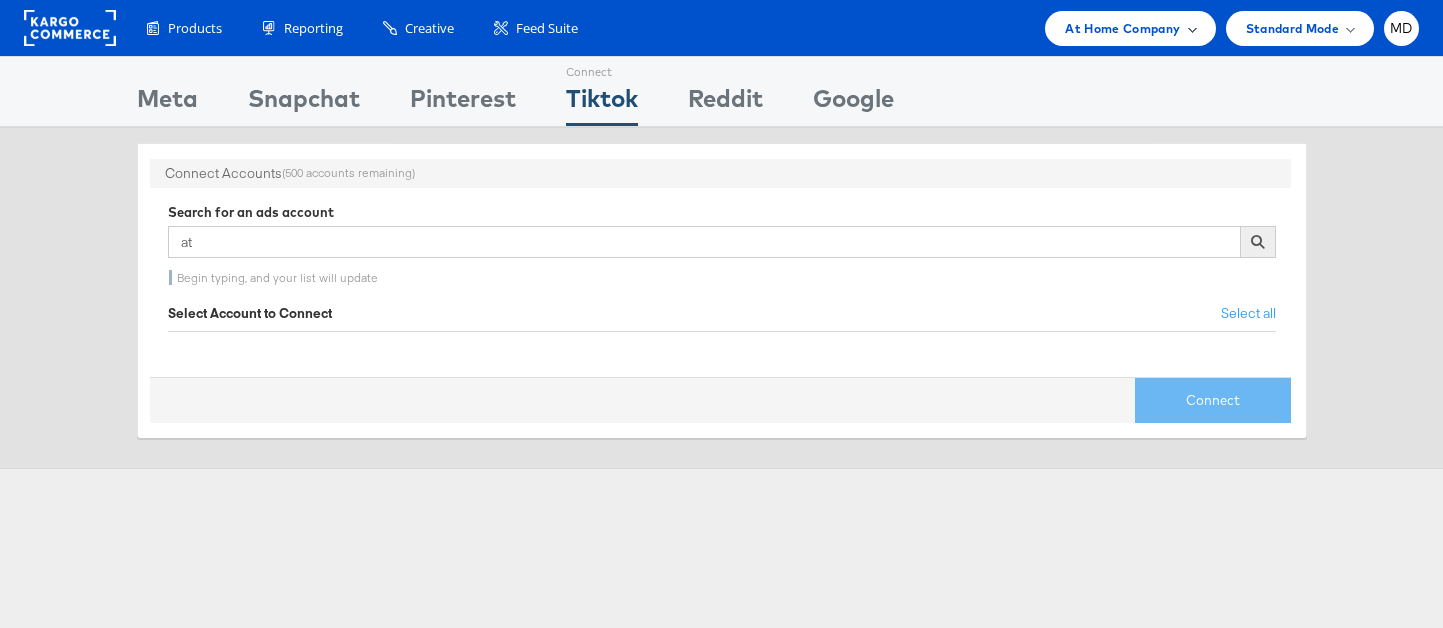 click on "At Home Company" at bounding box center [1130, 28] 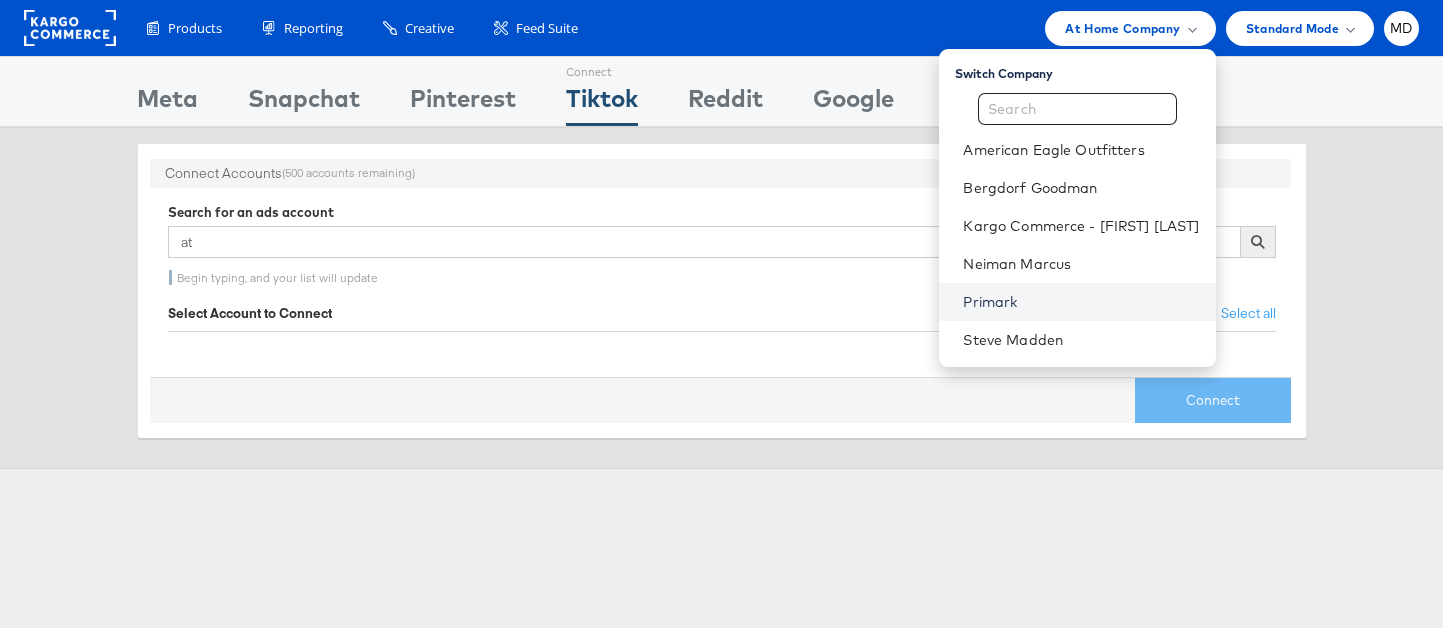 click on "Primark" at bounding box center [1081, 302] 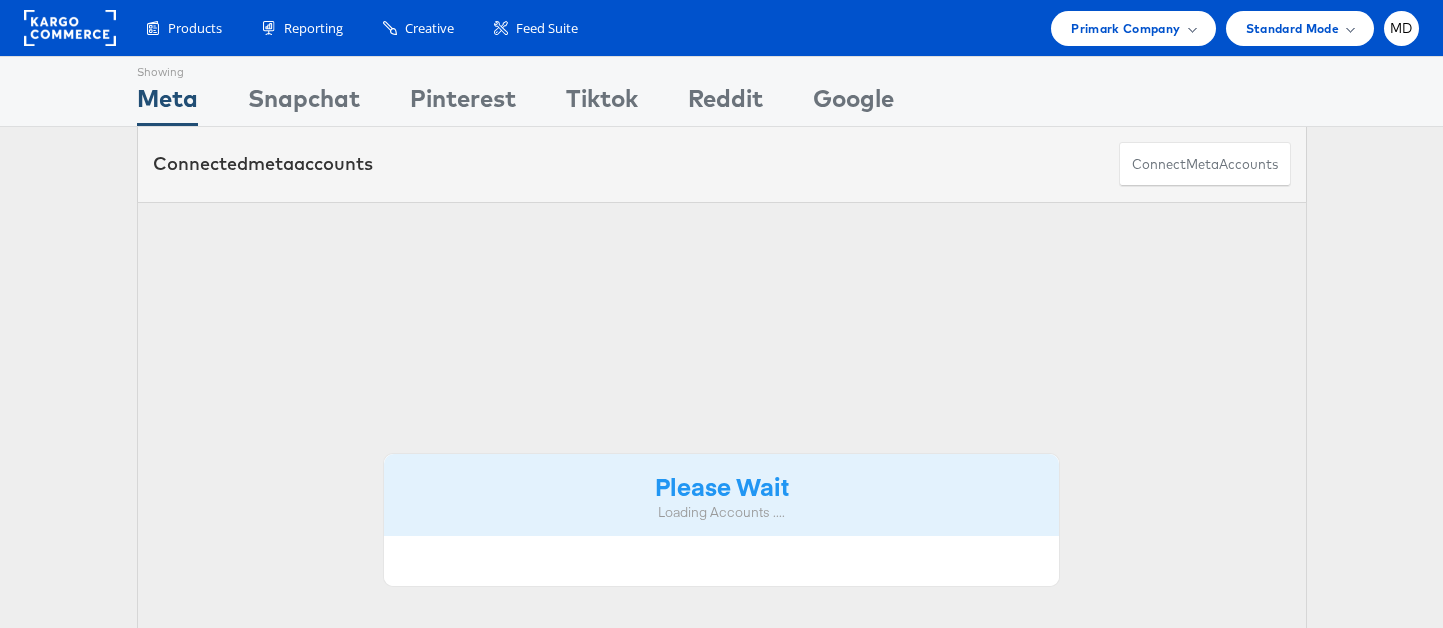 scroll, scrollTop: 0, scrollLeft: 0, axis: both 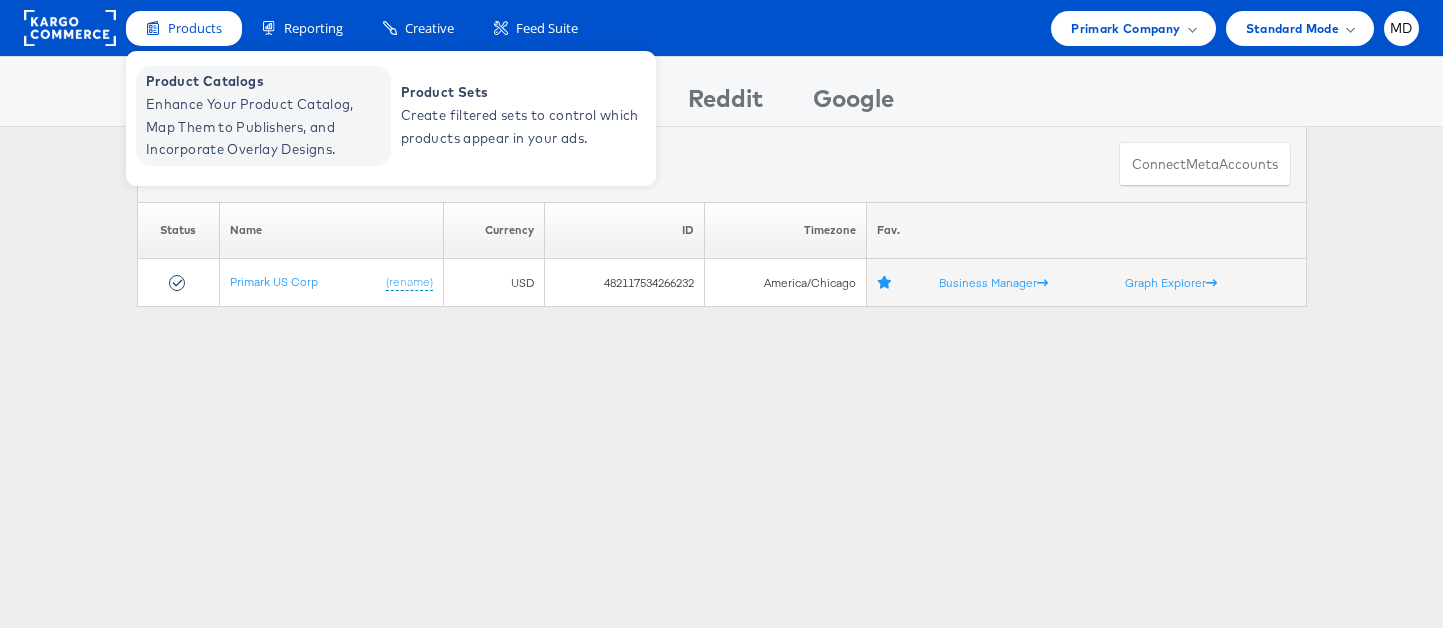 click on "Enhance Your Product Catalog, Map Them to Publishers, and Incorporate Overlay Designs." at bounding box center [266, 127] 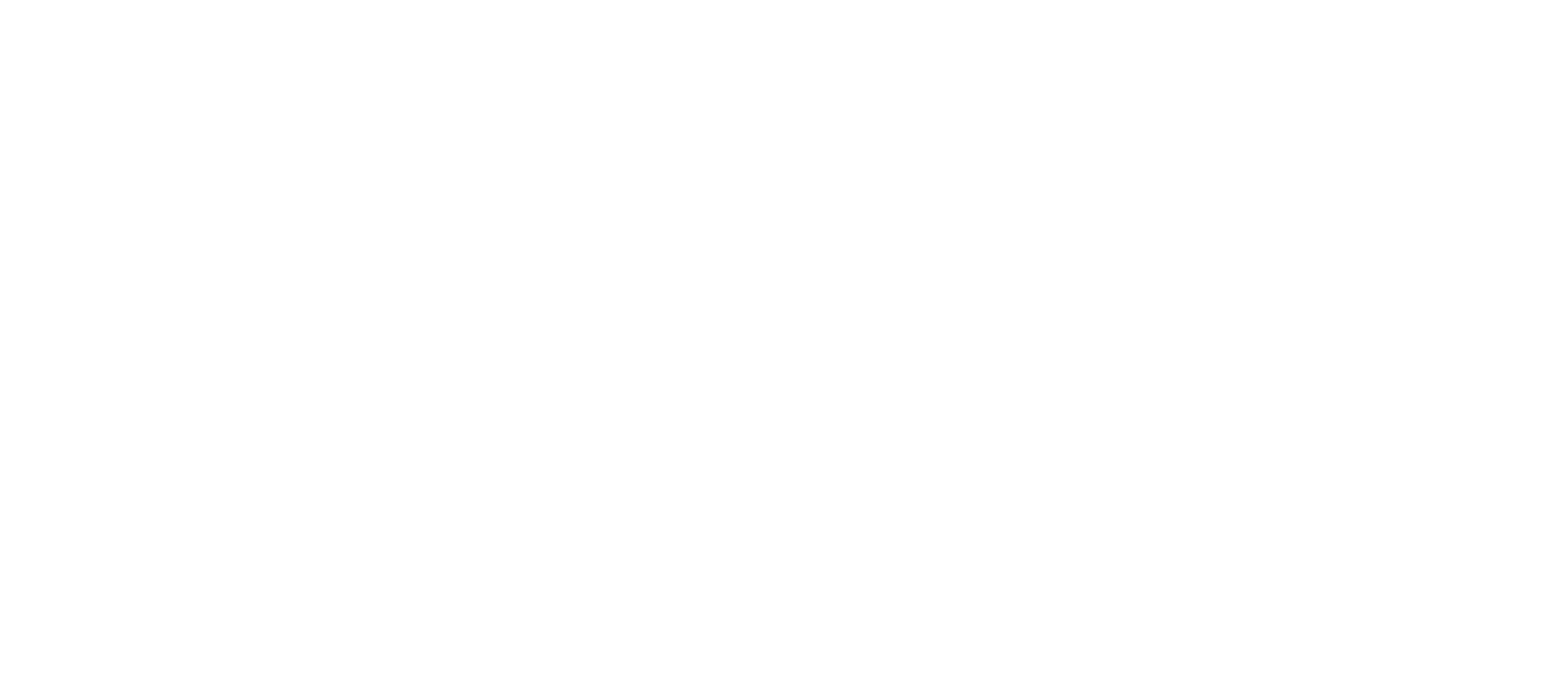 scroll, scrollTop: 0, scrollLeft: 0, axis: both 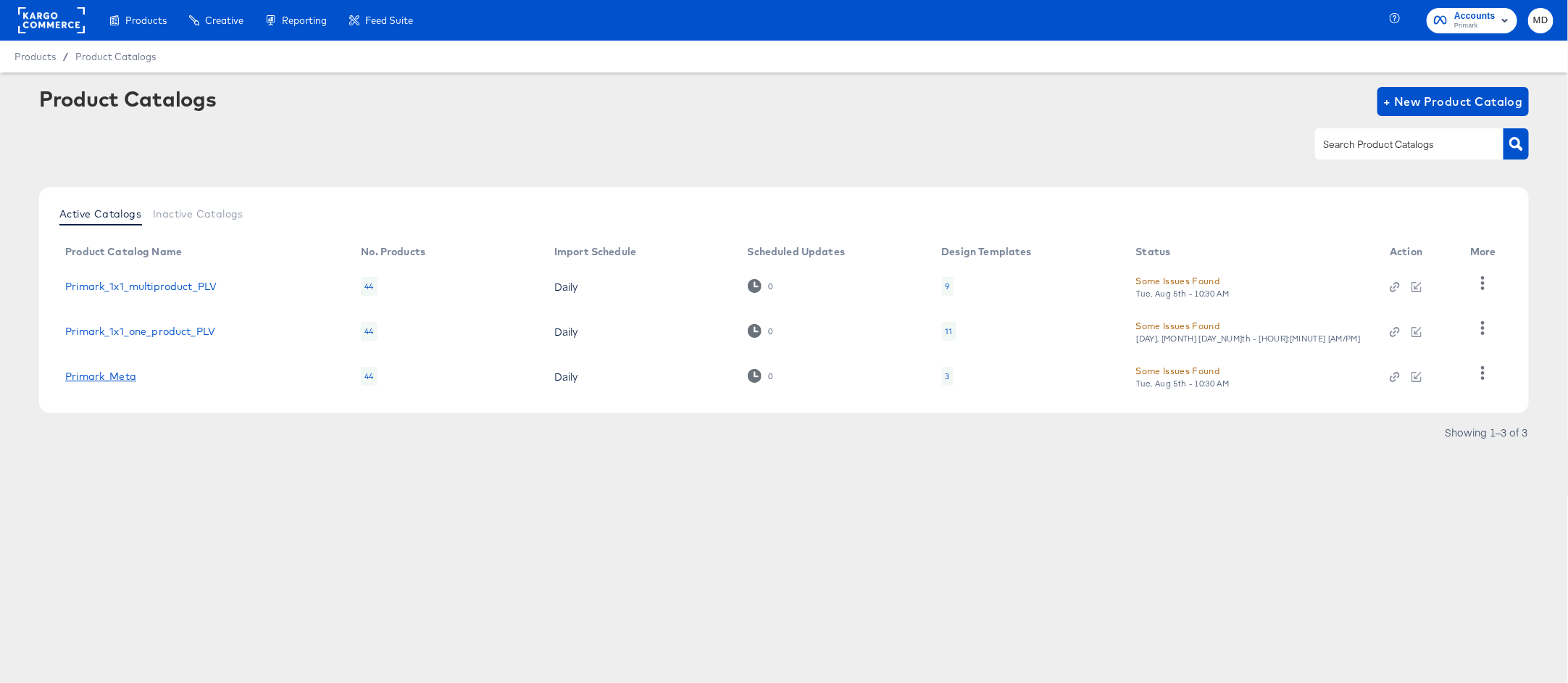 click on "Primark_Meta" at bounding box center (101, 376) 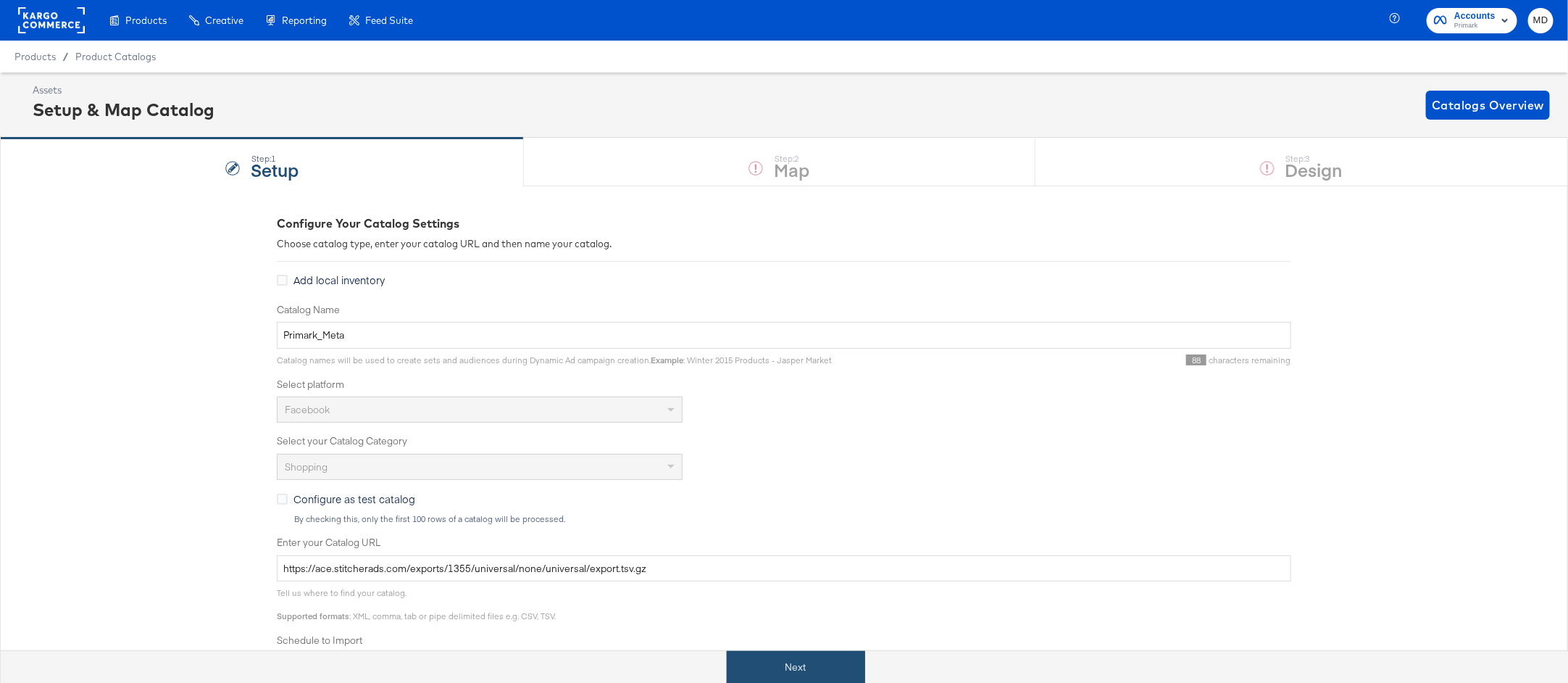 click on "Next" at bounding box center (796, 667) 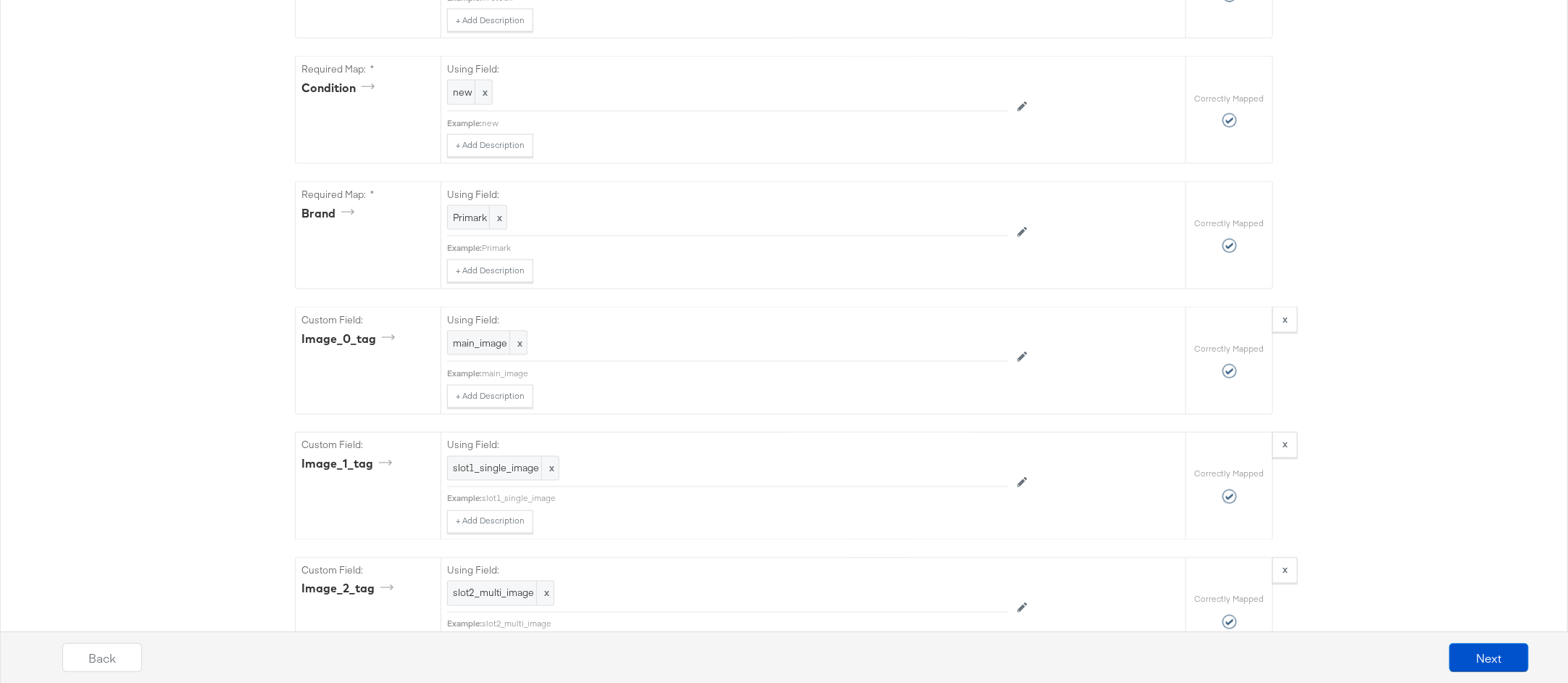 scroll, scrollTop: 1530, scrollLeft: 0, axis: vertical 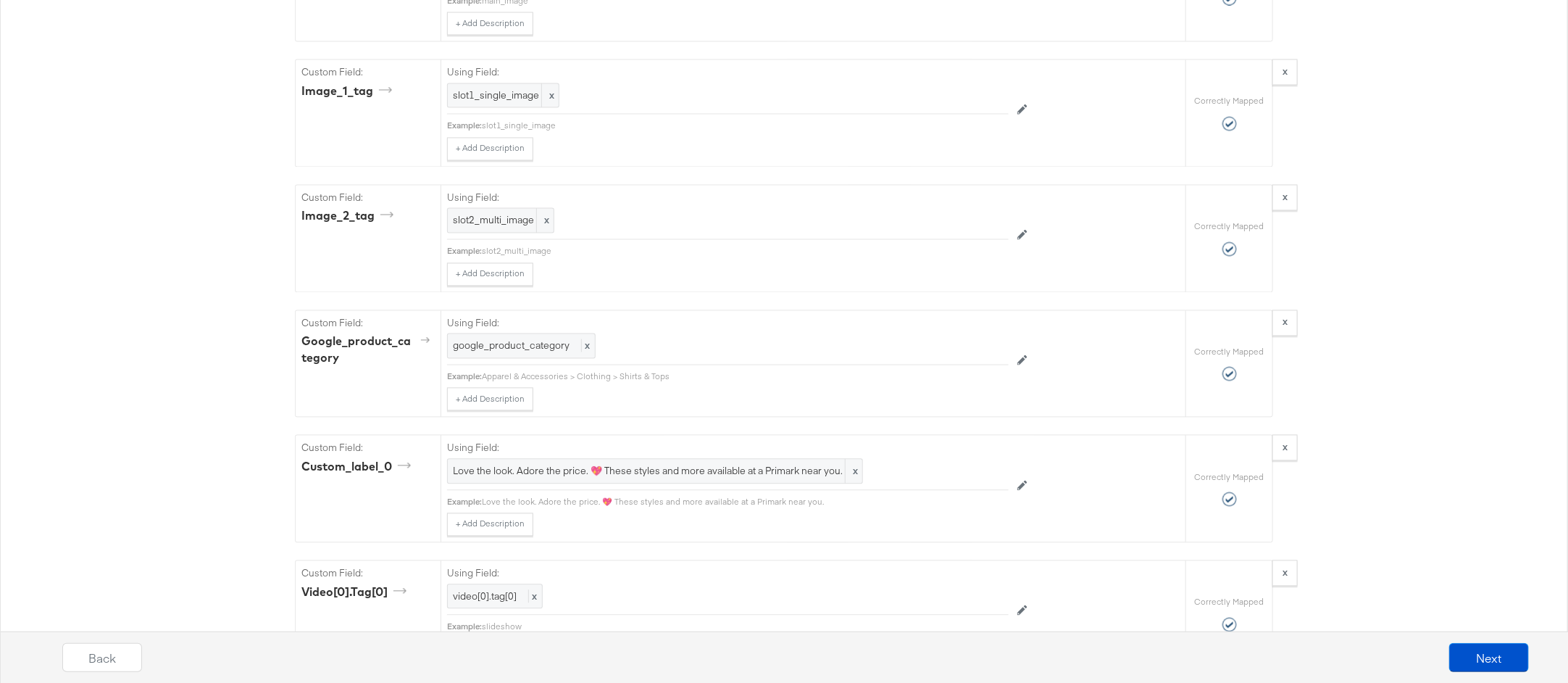 click on "Catalog Mapping Tool Map the required fields to items in your product catalog until each row is marked as correctly mapped.  Edit Rules  Load Mapping  Copy Mapping Required Fields Mapping Options  Correctly Mapped  Needs Mapping Required Map:  * id Using Field: {{{ "SKU_ID" }}} x Example:  [NUMBER] + Add Description Add Note Edit Field Correctly Mapped Required Map:  * title Using Field: {{{ "Product_Name" }}} x Example:  Ruched Bandeau Top + Add Description Add Note Edit Field Correctly Mapped Required Map:  * description Using Field: {{{ "Description" }}} x Example:  Strapless ruched bandeau top in a regular fit and length + Add Description Add Note Edit Field Correctly Mapped Required Map:  * price Using Field: {{{  replace Price in='\$' out=''  }}}  USD x Example:  10.00 USD + Add Description Add Note Edit Field Correctly Mapped Required Map:  * link Using Field: {{{ "Origin_URL" }}} x Example:  https://www.primark.com/en-us/p/ruched-bandeau-top-pink-[NUMBER] + Add Description {{{ }}}" at bounding box center (784, 766) 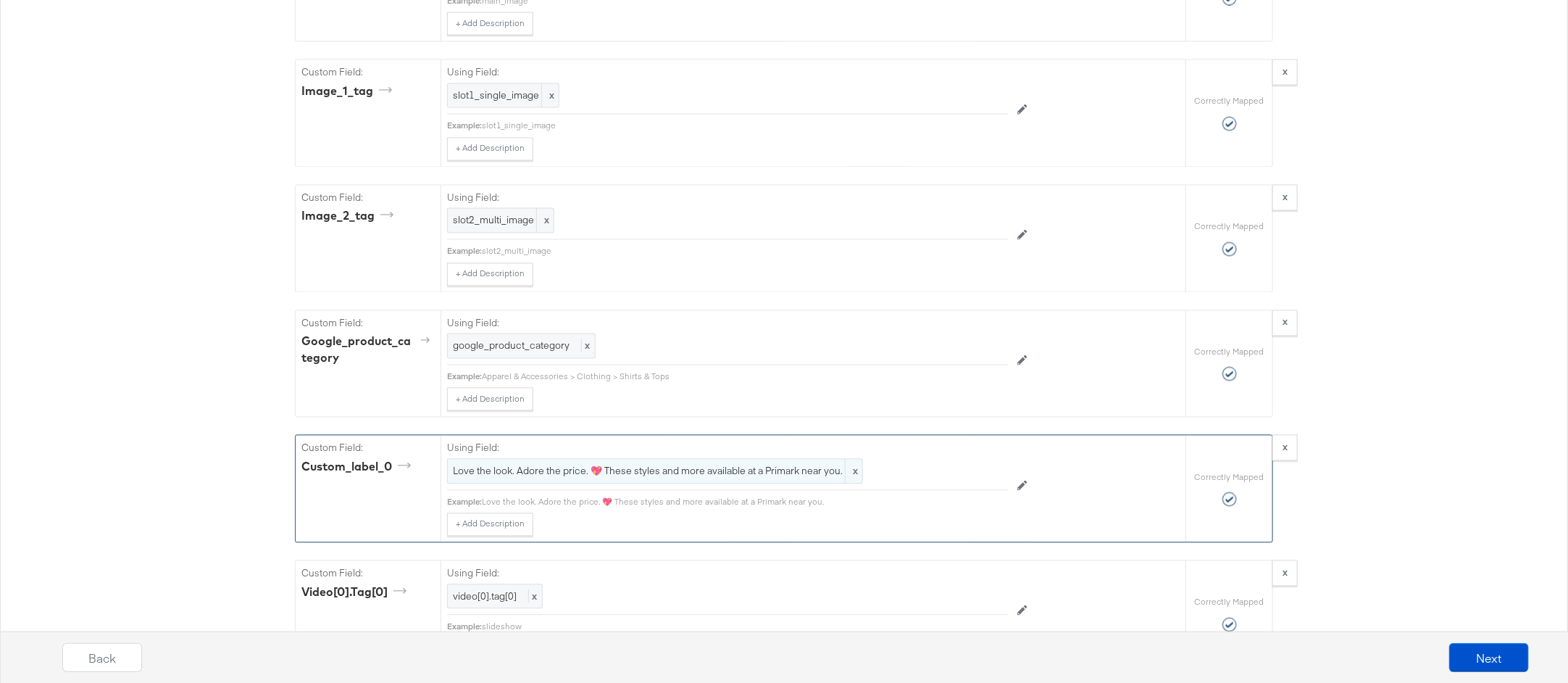 click on "Love the look. Adore the price. 💖 These styles and more available at a Primark near you." at bounding box center (655, 471) 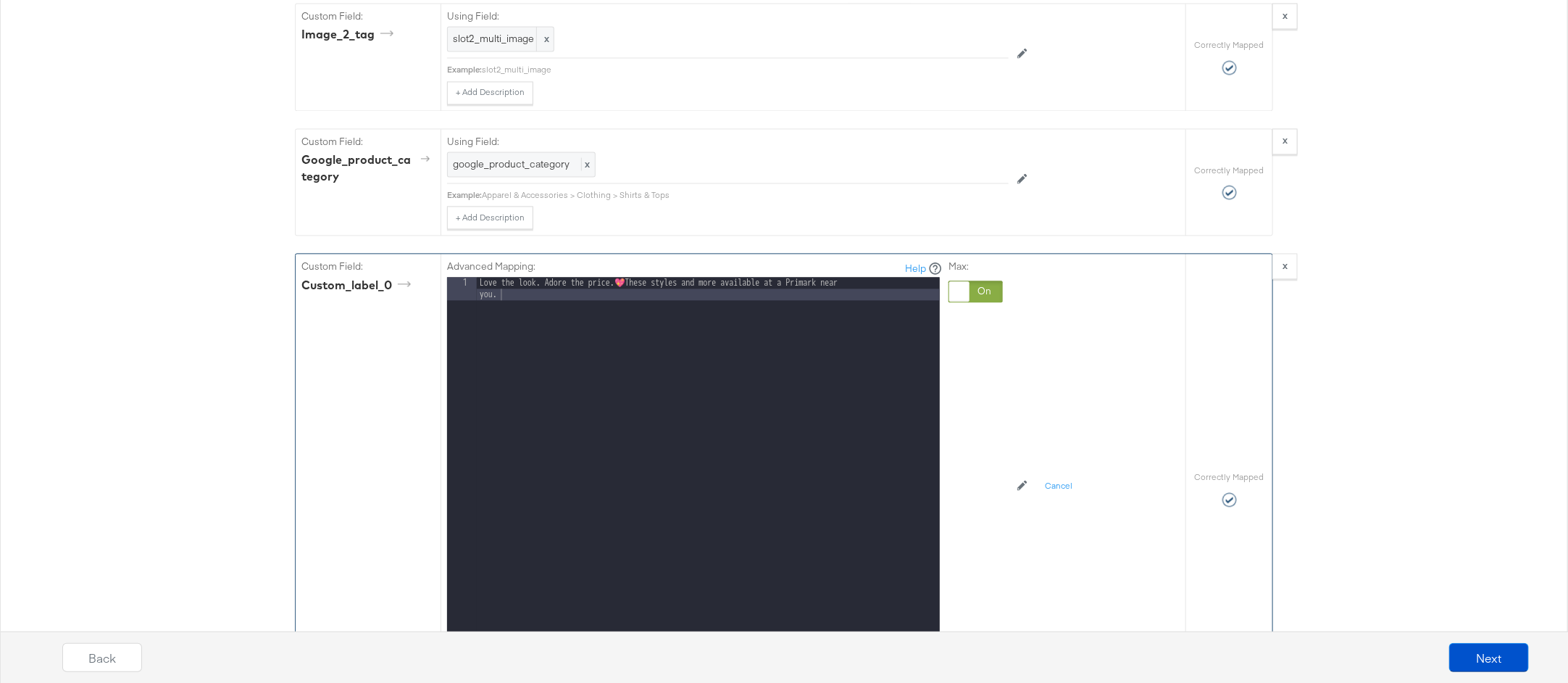 scroll, scrollTop: 1919, scrollLeft: 0, axis: vertical 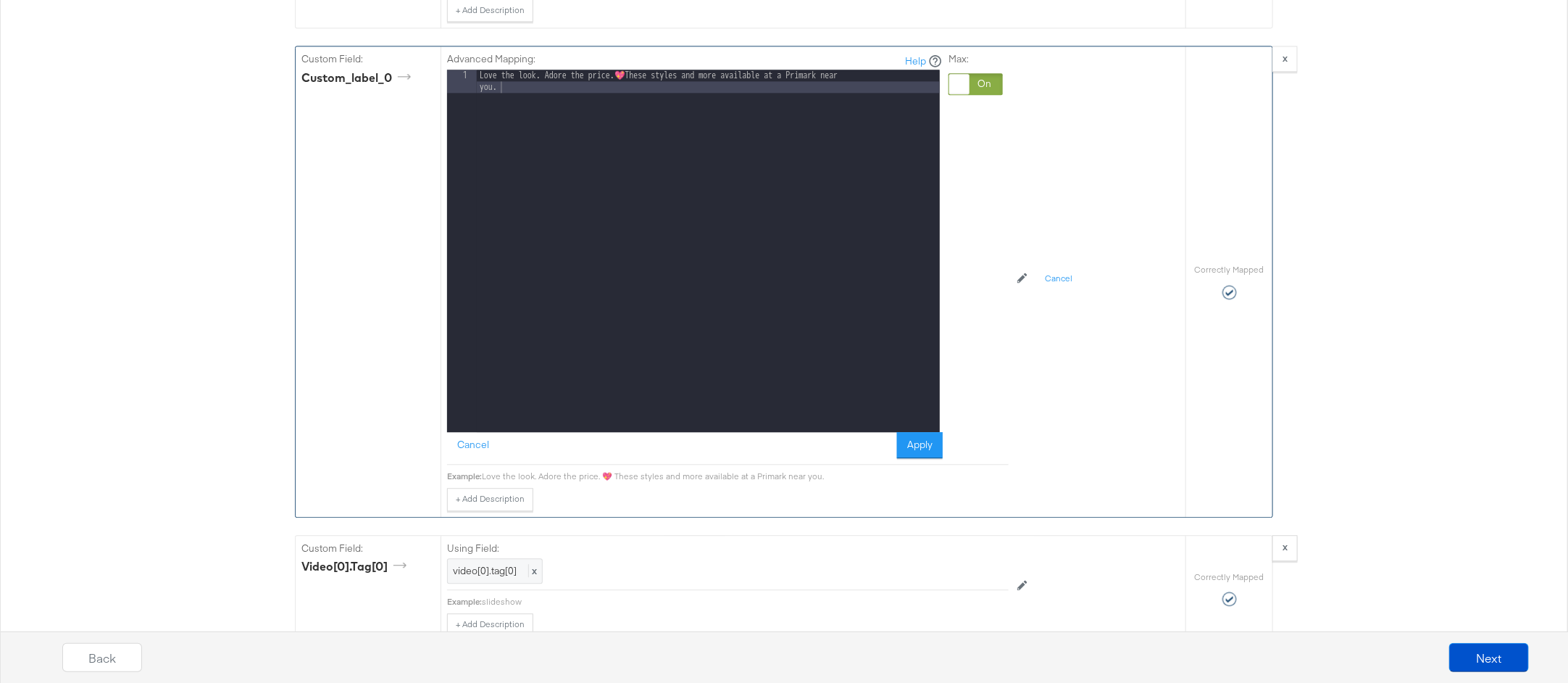 click on "Catalog Mapping Tool Map the required fields to items in your product catalog until each row is marked as correctly mapped.  Edit Rules  Load Mapping  Copy Mapping Required Fields Mapping Options  Correctly Mapped  Needs Mapping Required Map:  * id Using Field: {{{ "SKU_ID" }}} x Example:  [NUMBER] + Add Description Add Note Edit Field Correctly Mapped Required Map:  * title Using Field: {{{ "Product_Name" }}} x Example:  Ruched Bandeau Top + Add Description Add Note Edit Field Correctly Mapped Required Map:  * description Using Field: {{{ "Description" }}} x Example:  Strapless ruched bandeau top in a regular fit and length + Add Description Add Note Edit Field Correctly Mapped Required Map:  * price Using Field: {{{  replace Price in='\$' out=''  }}}  USD x Example:  10.00 USD + Add Description Add Note Edit Field Correctly Mapped Required Map:  * link Using Field: {{{ "Origin_URL" }}} x Example:  https://www.primark.com/en-us/p/ruched-bandeau-top-pink-[NUMBER] + Add Description {{{ }}}" at bounding box center [784, 559] 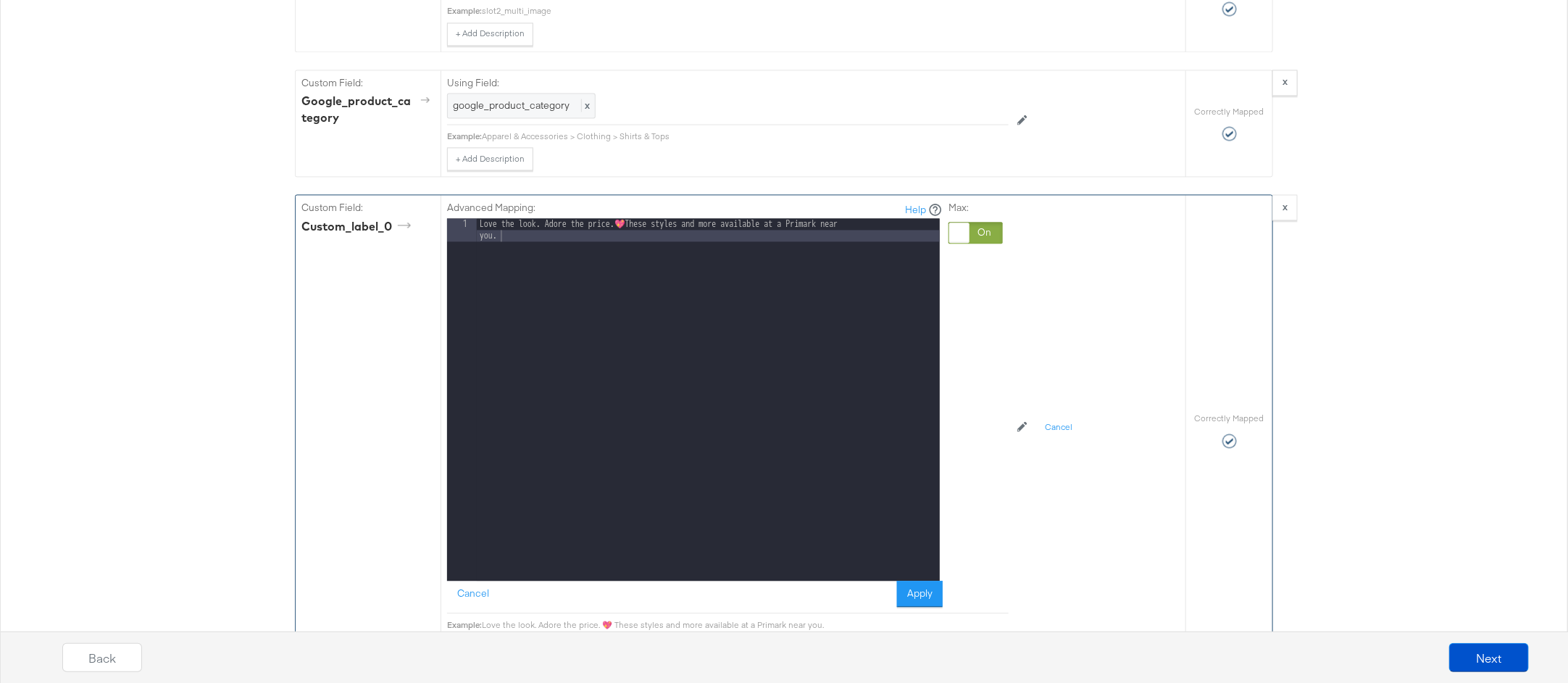 scroll, scrollTop: 1800, scrollLeft: 0, axis: vertical 